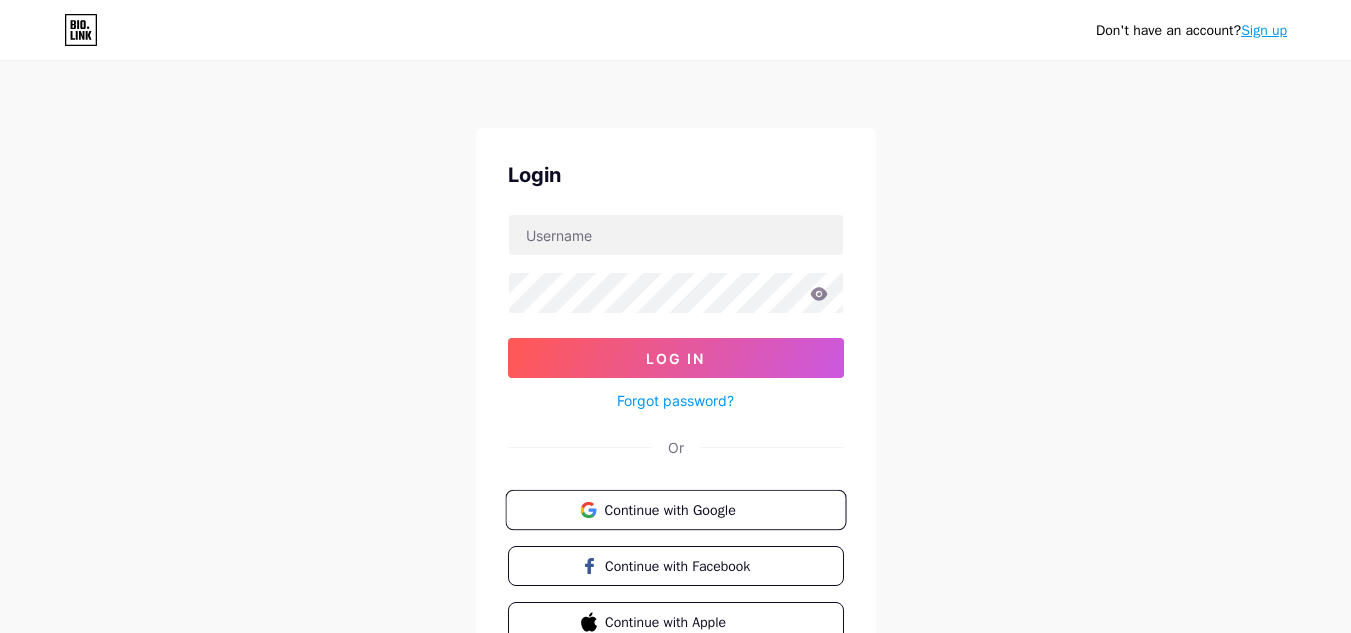 scroll, scrollTop: 0, scrollLeft: 0, axis: both 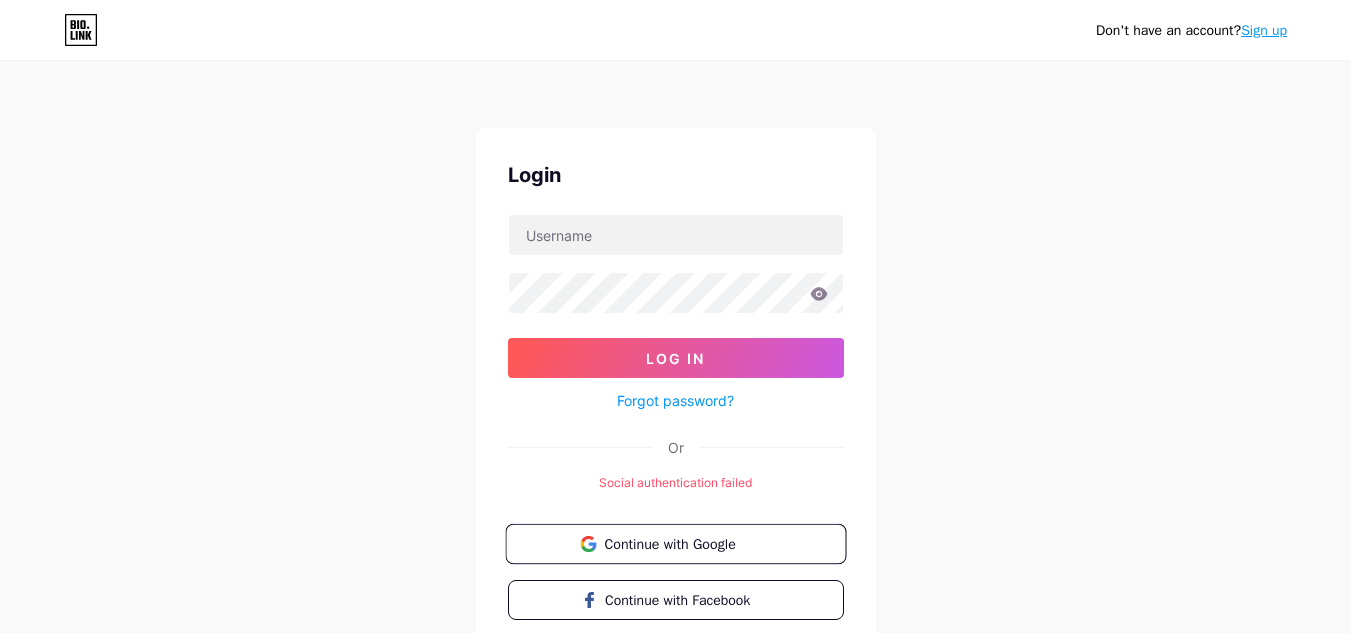 click on "Continue with Google" at bounding box center [687, 543] 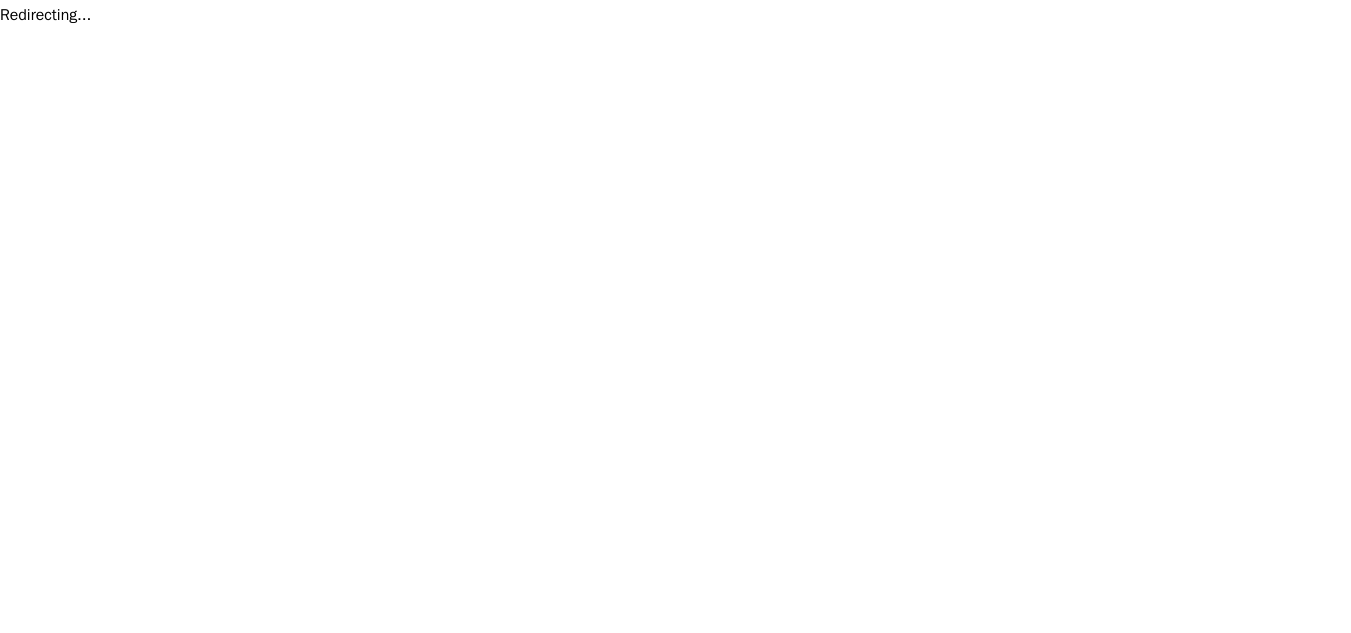 scroll, scrollTop: 0, scrollLeft: 0, axis: both 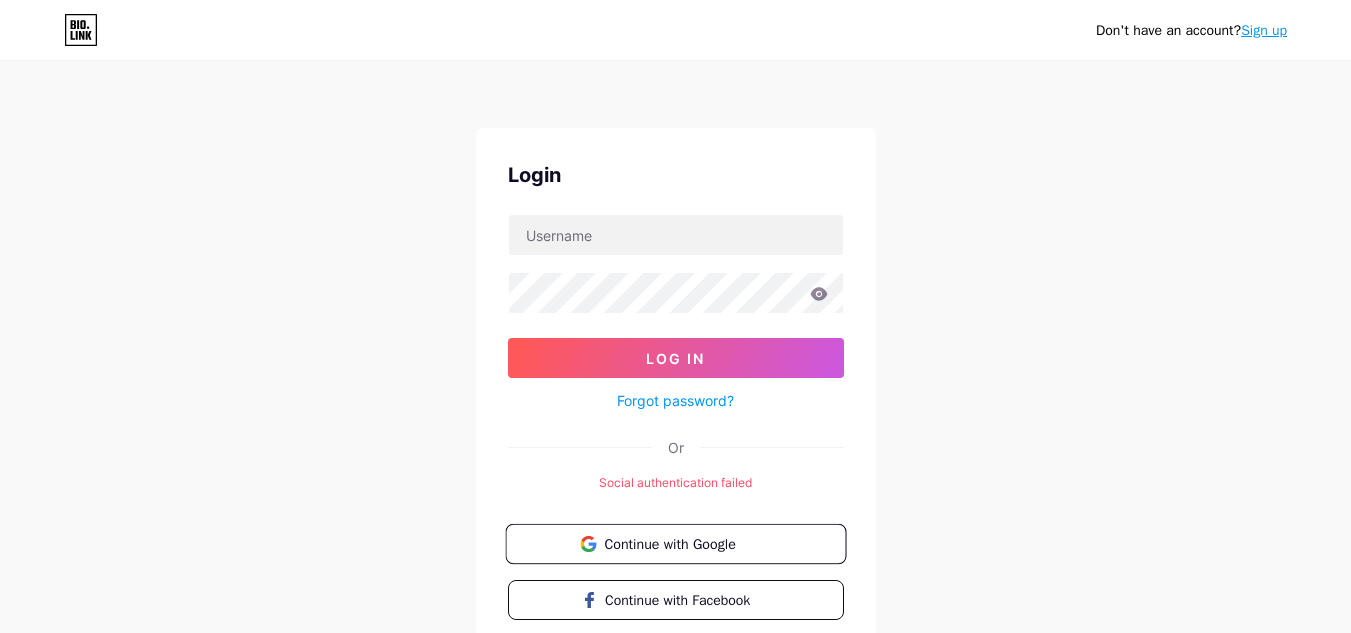 click on "Continue with Google" at bounding box center (687, 543) 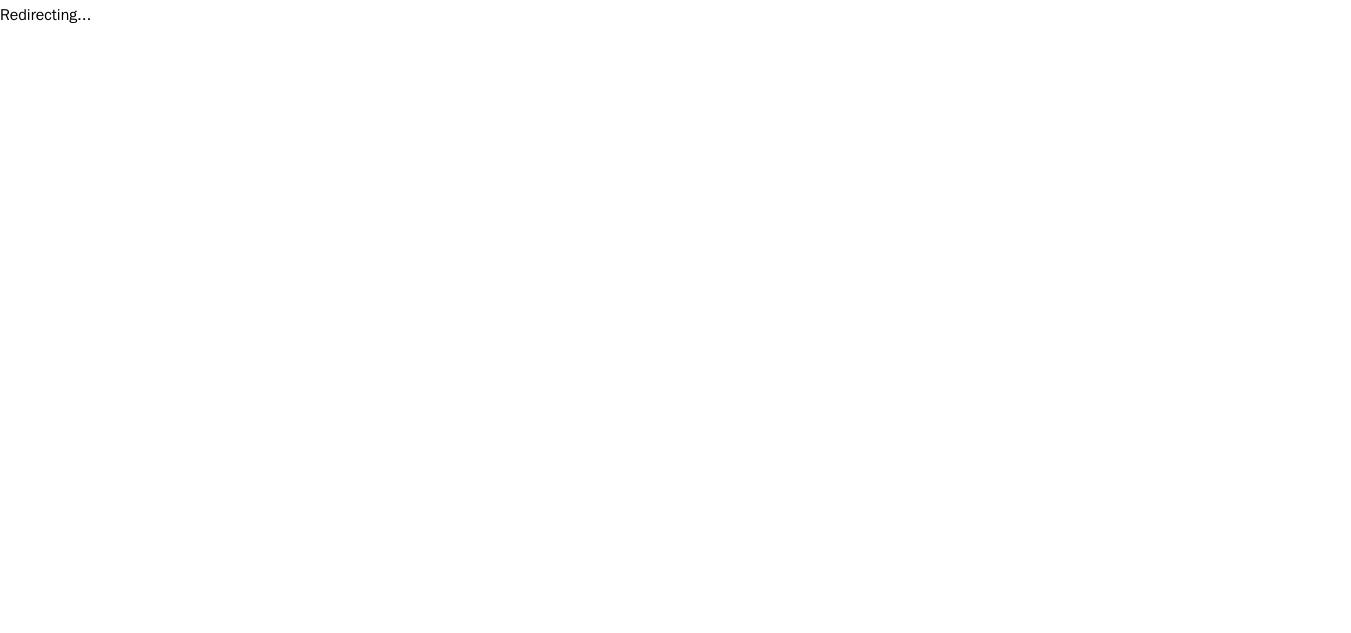 scroll, scrollTop: 0, scrollLeft: 0, axis: both 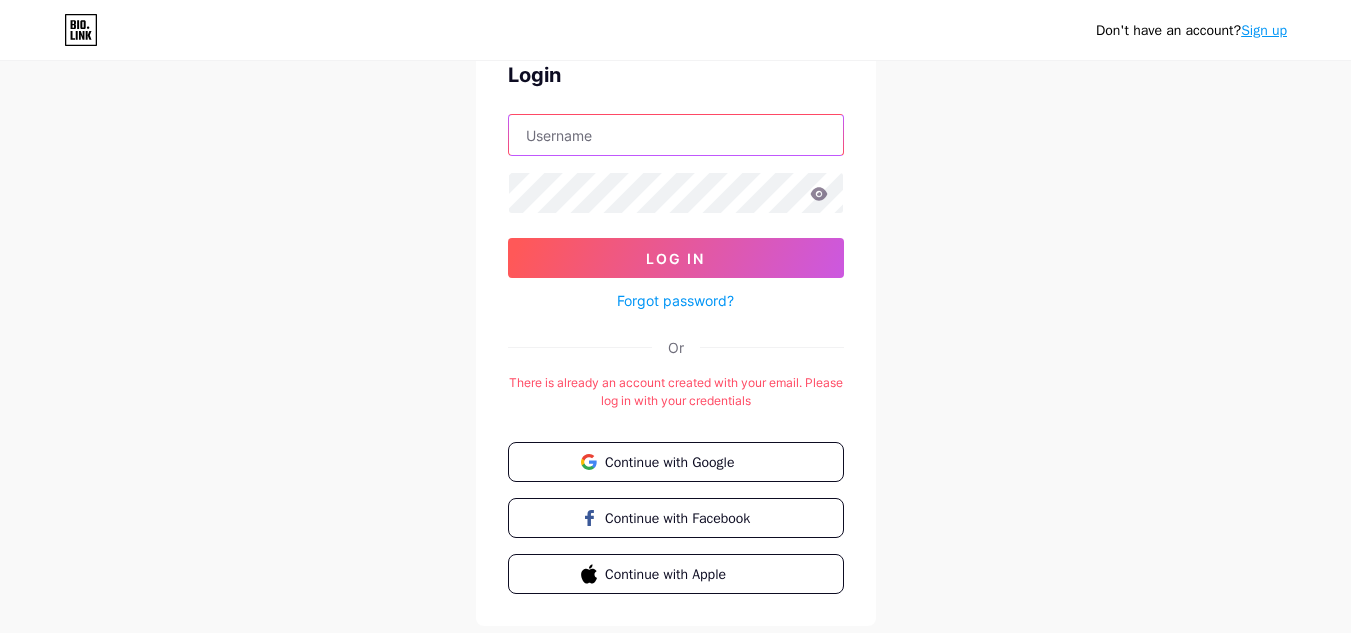 click at bounding box center (676, 135) 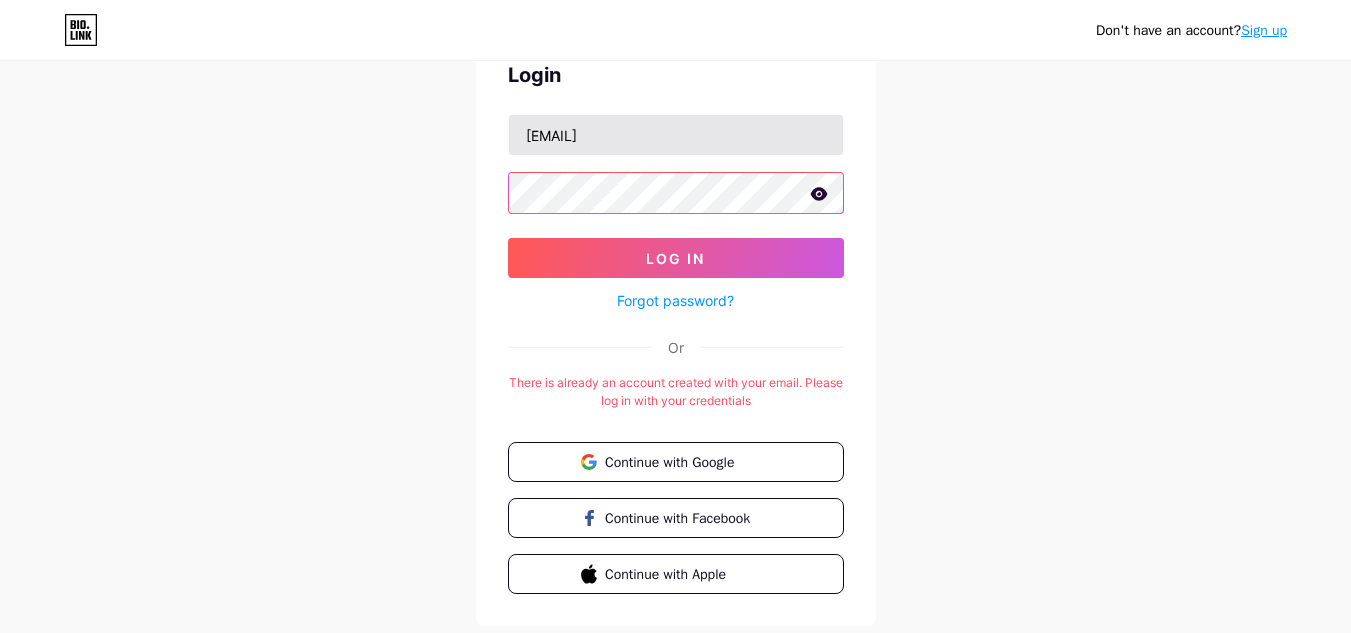 click on "Log In" at bounding box center [676, 258] 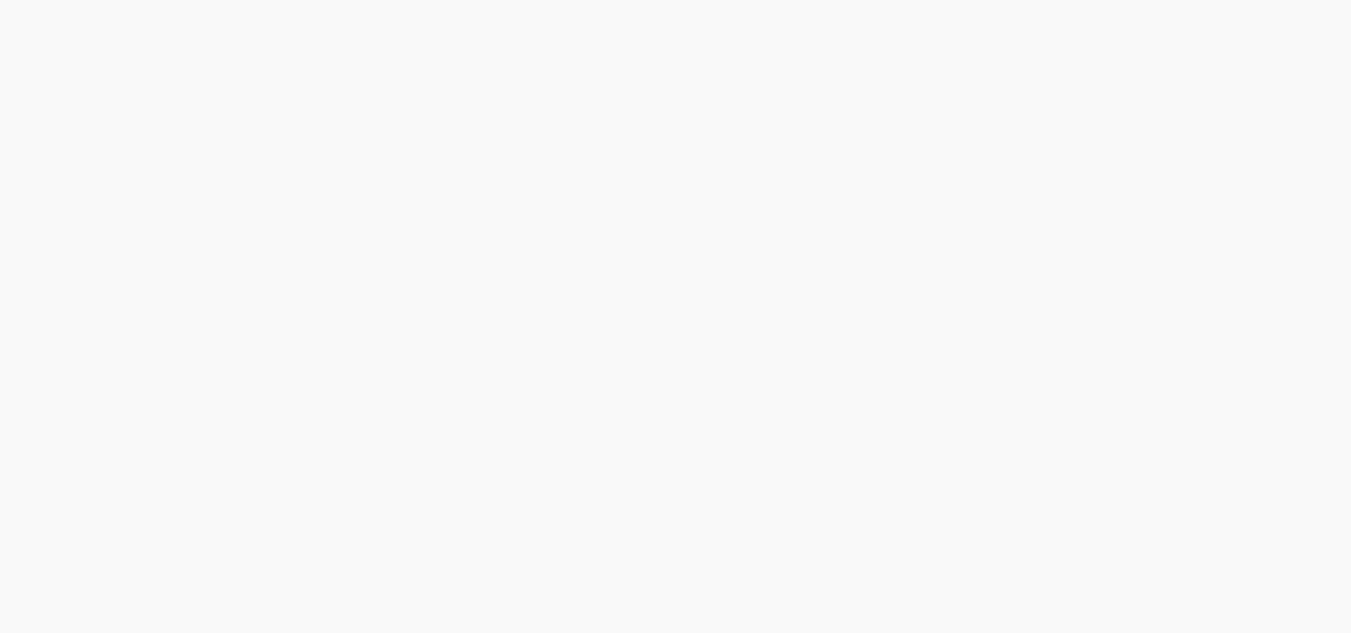 scroll, scrollTop: 0, scrollLeft: 0, axis: both 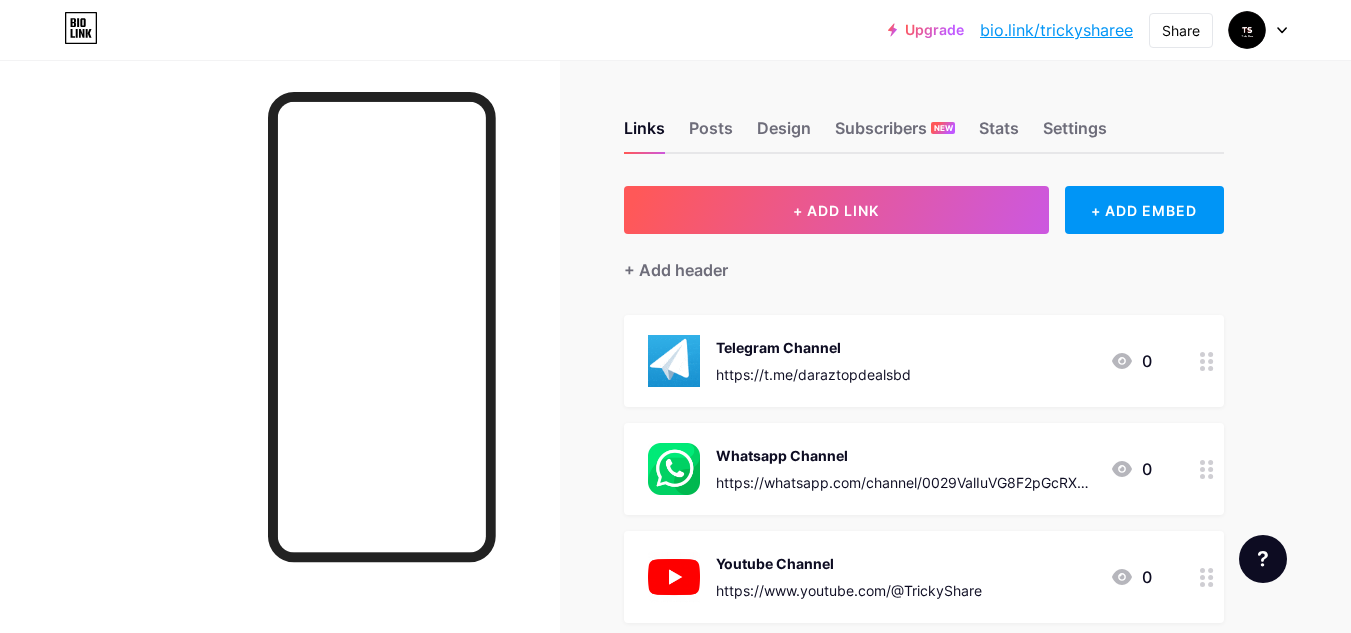 click on "Whatsapp Channel" at bounding box center (905, 455) 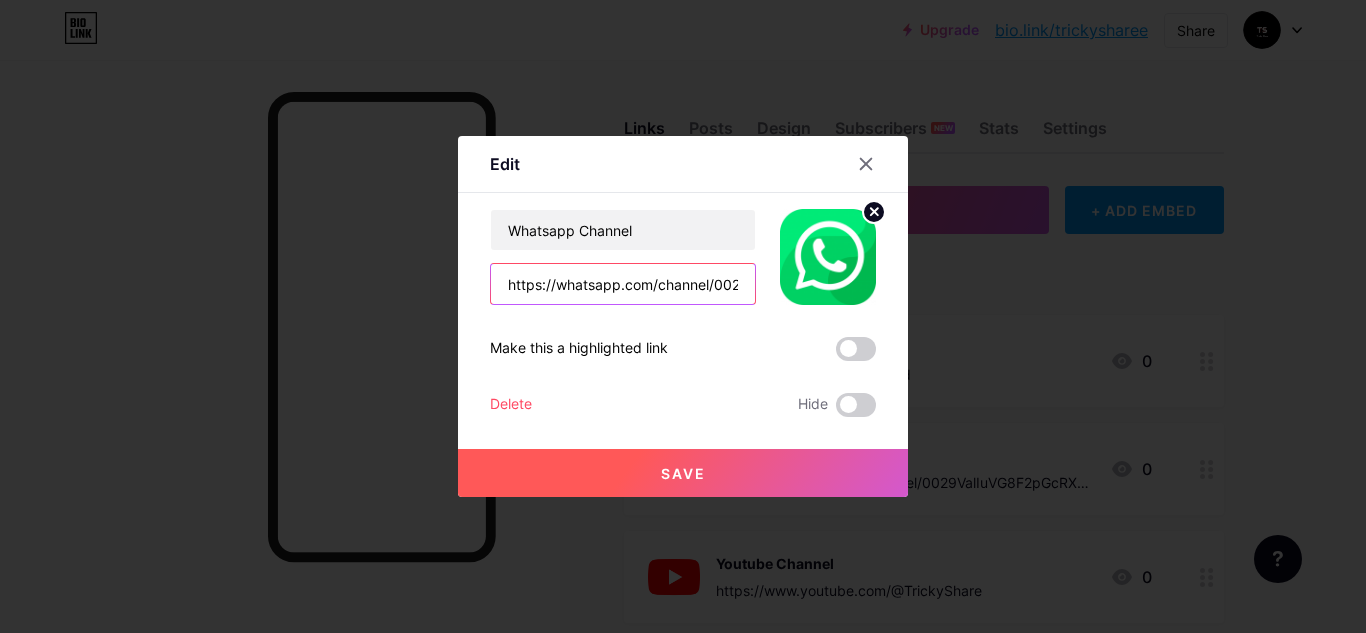 click on "https://whatsapp.com/channel/0029ValIuVG8F2pGcRXG5m1M" at bounding box center [623, 284] 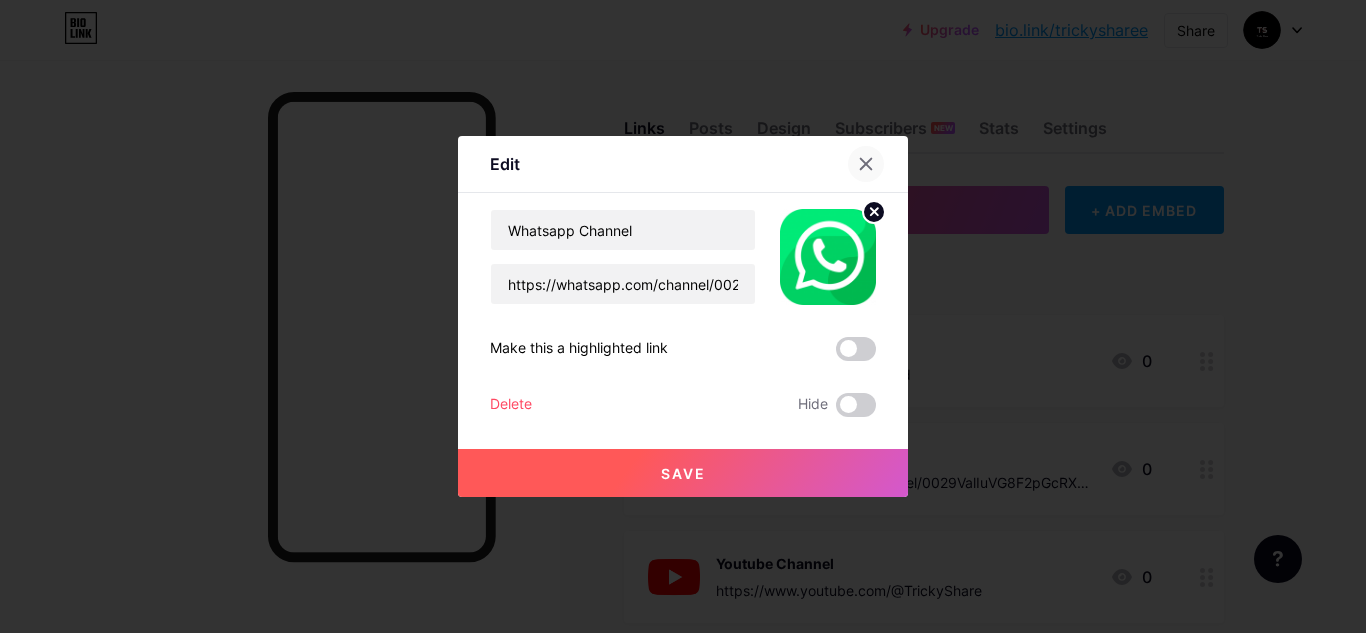 click 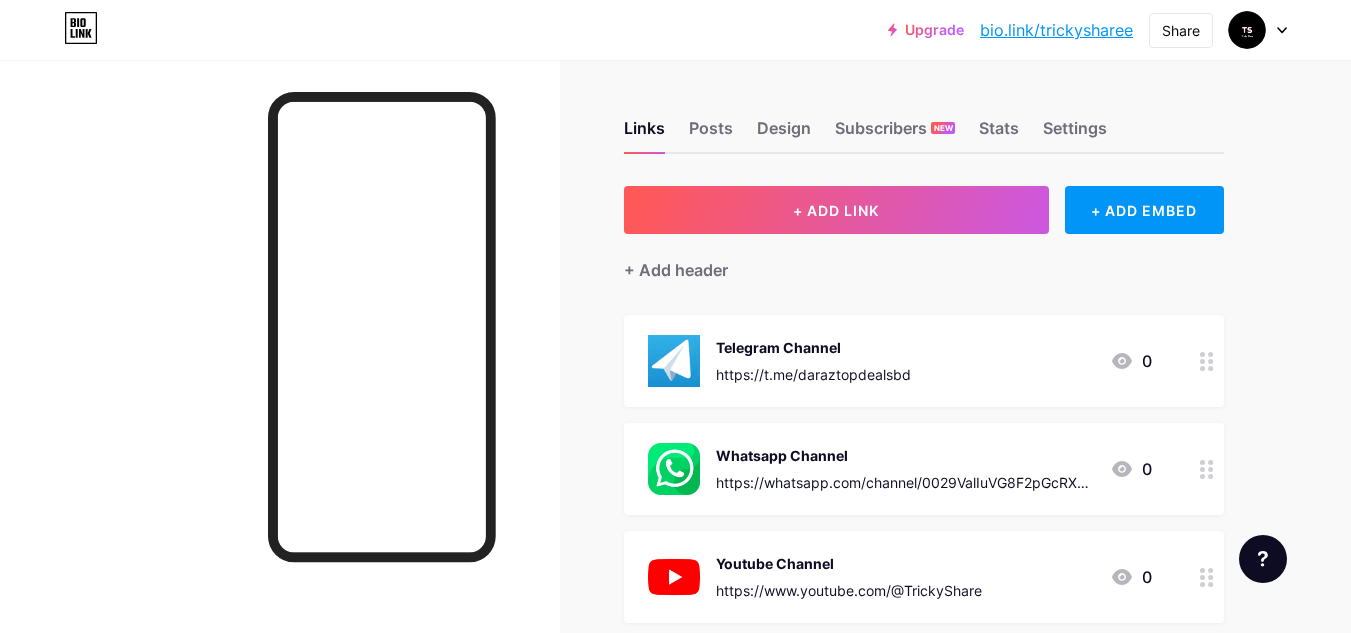 click on "https://t.me/daraztopdealsbd" at bounding box center (813, 374) 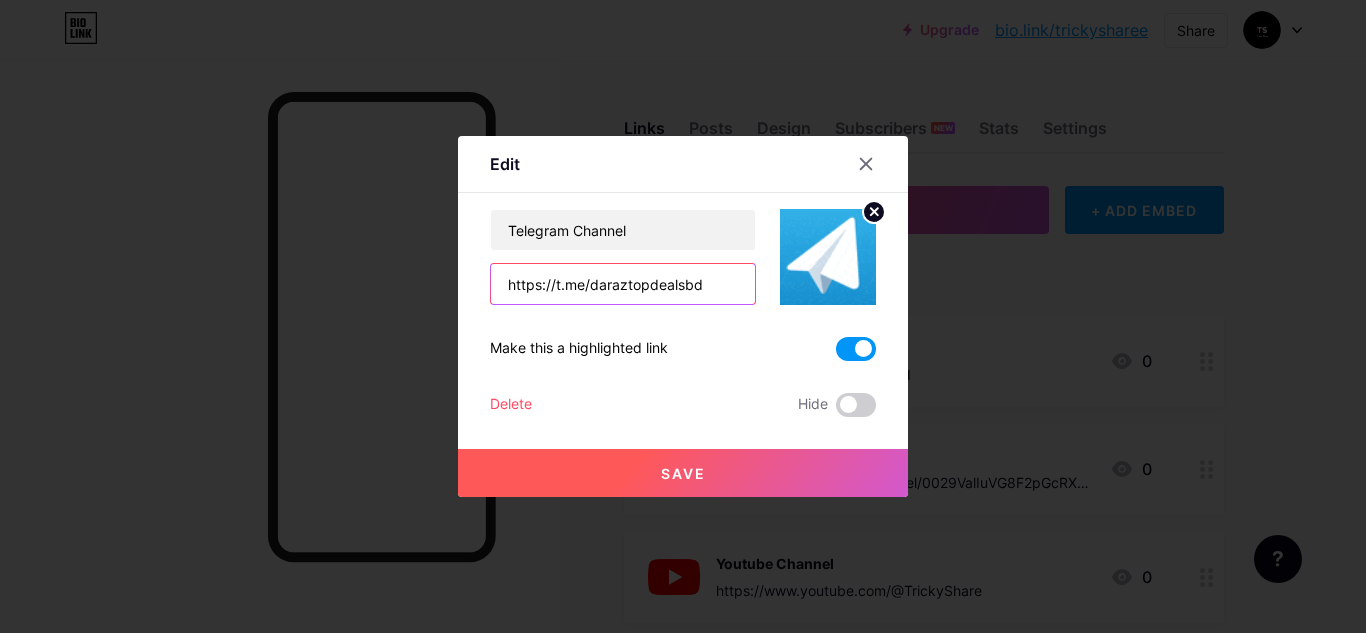 click on "https://t.me/daraztopdealsbd" at bounding box center (623, 284) 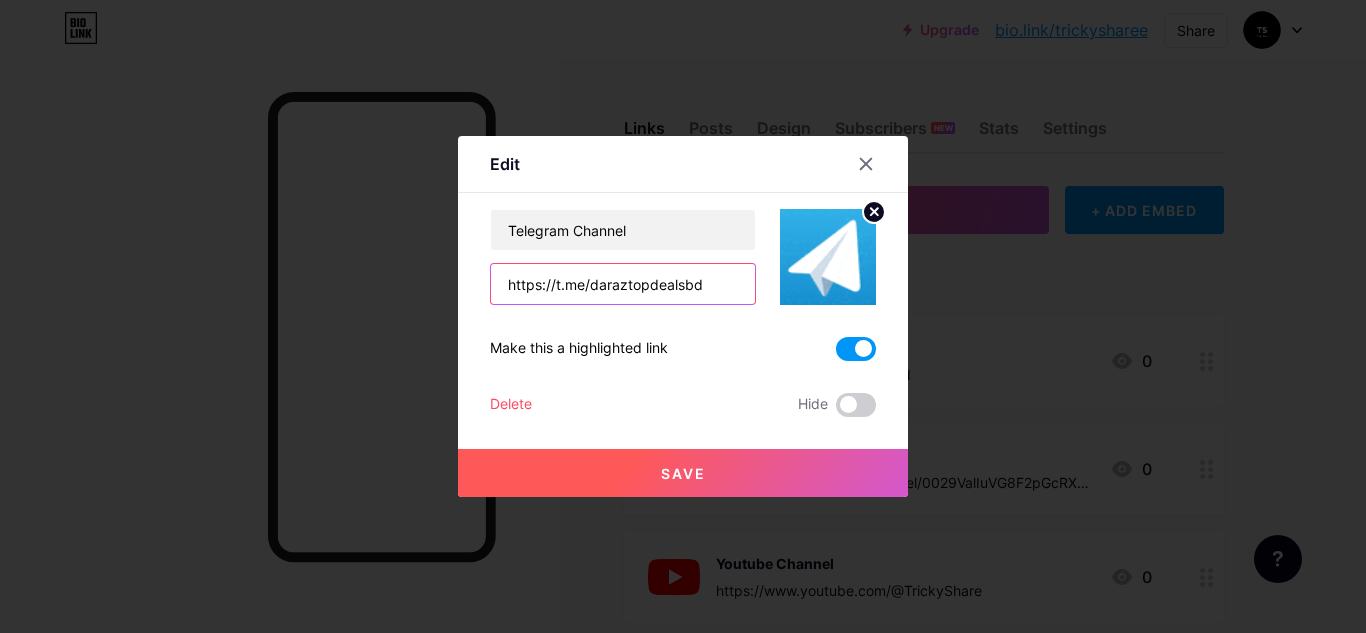 click on "https://t.me/daraztopdealsbd" at bounding box center (623, 284) 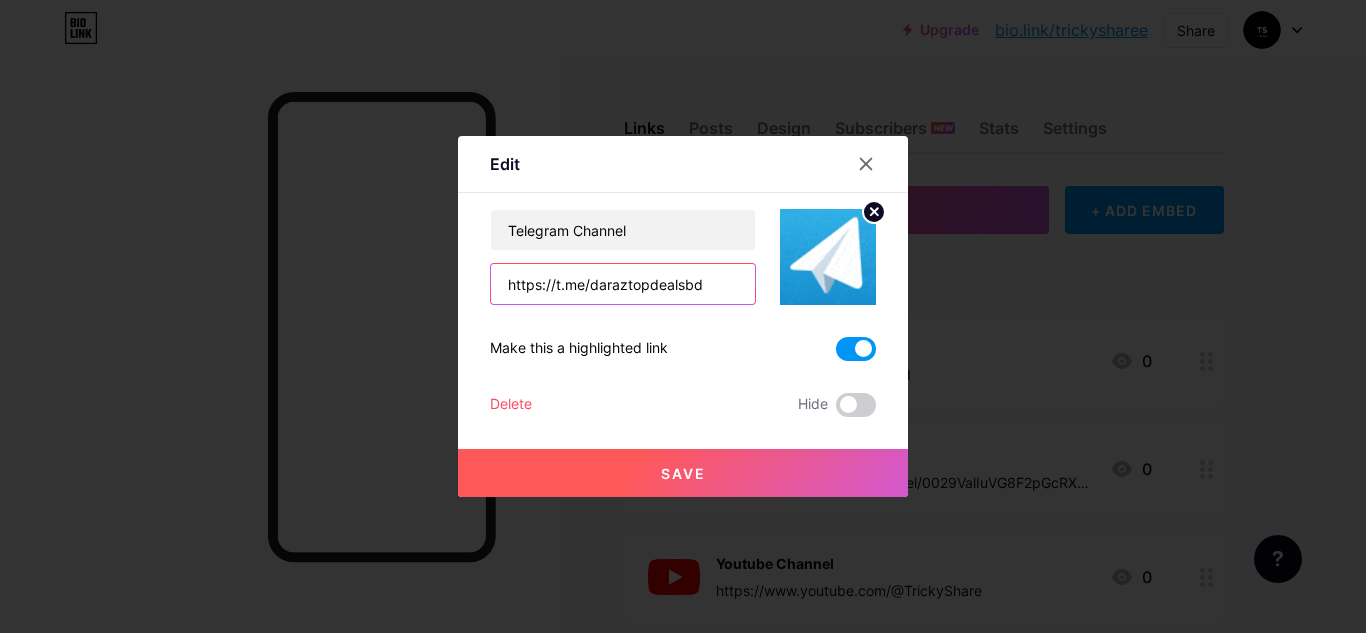 paste on "+TpHOcz1BP9UwYTll" 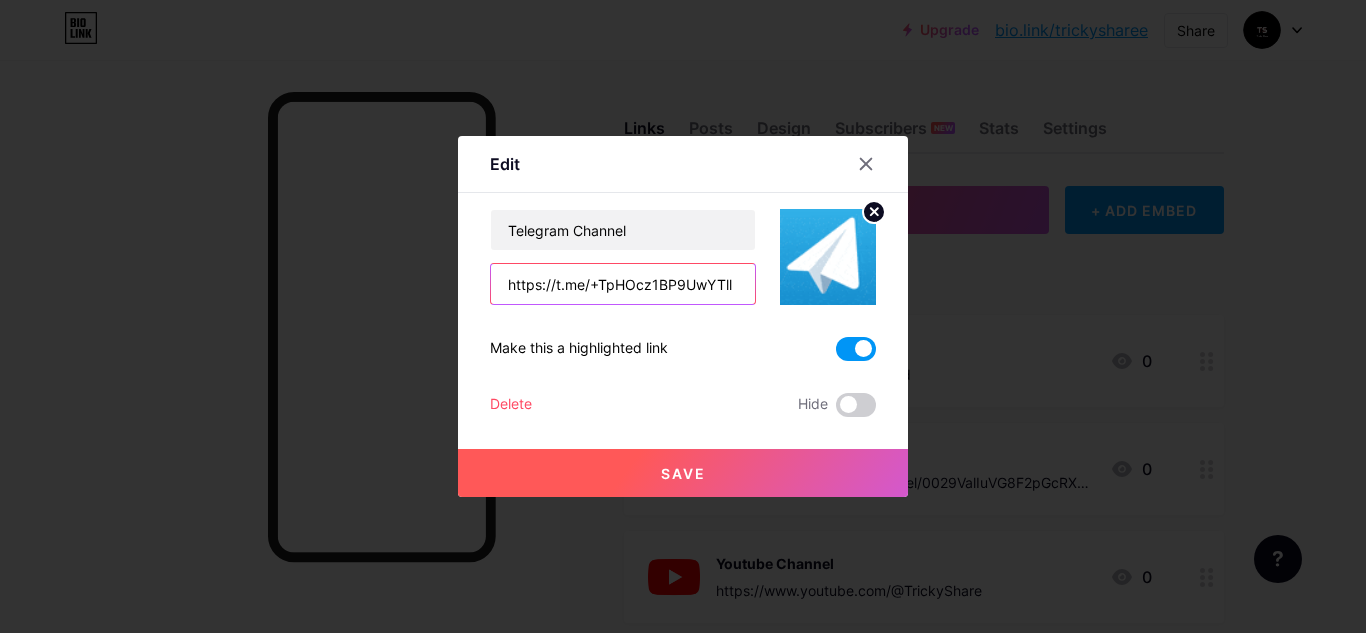 type on "https://t.me/+TpHOcz1BP9UwYTll" 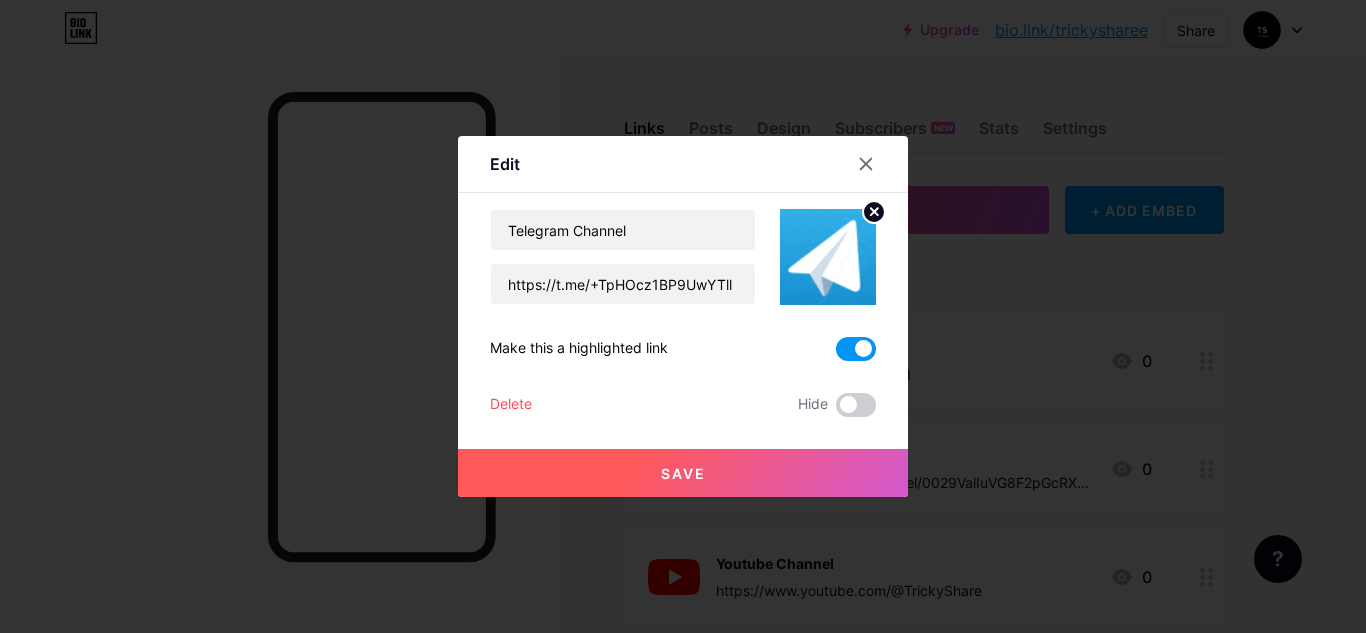 click on "Save" at bounding box center (683, 473) 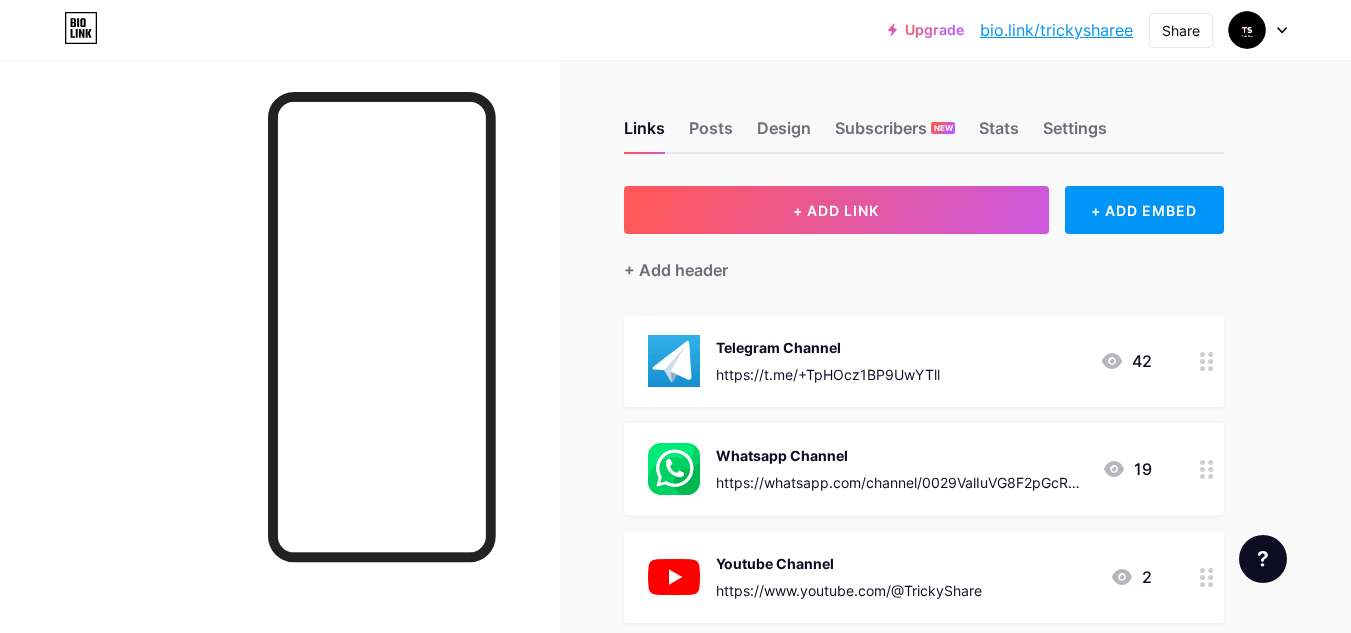 click on "https://t.me/+TpHOcz1BP9UwYTll" at bounding box center (828, 374) 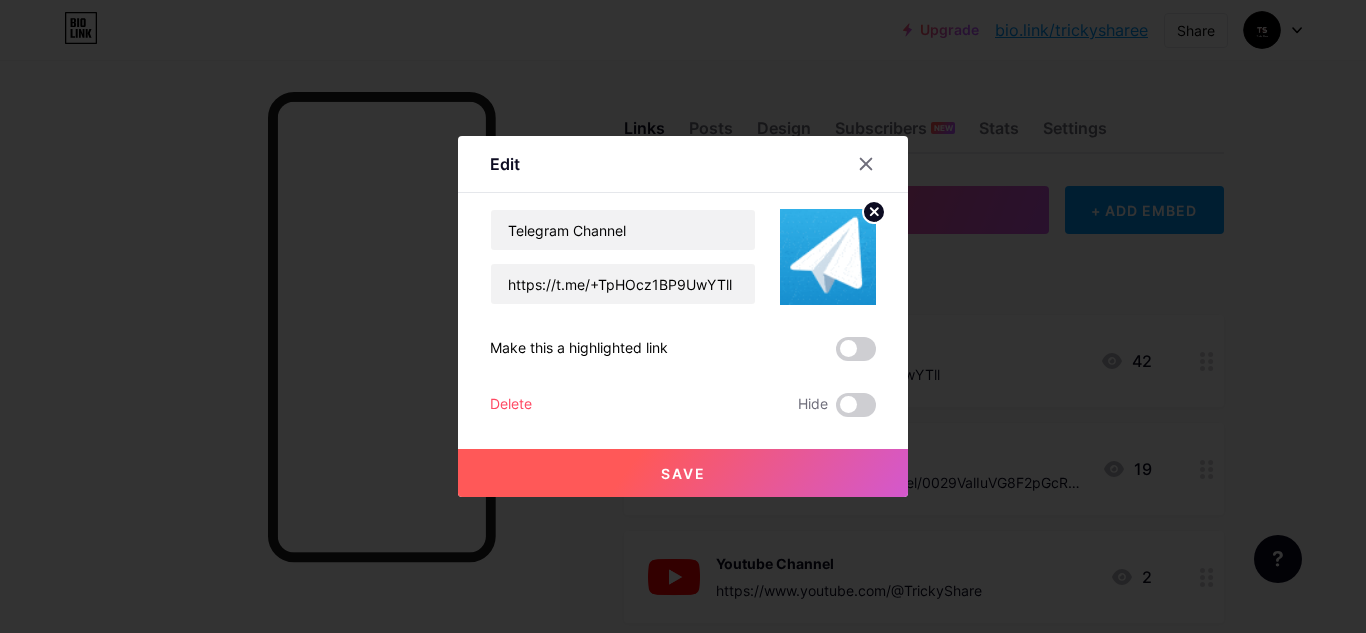 click on "Telegram Channel     https://t.me/+TpHOcz1BP9UwYTll
Make this a highlighted link
Delete
Hide         Save" at bounding box center [683, 313] 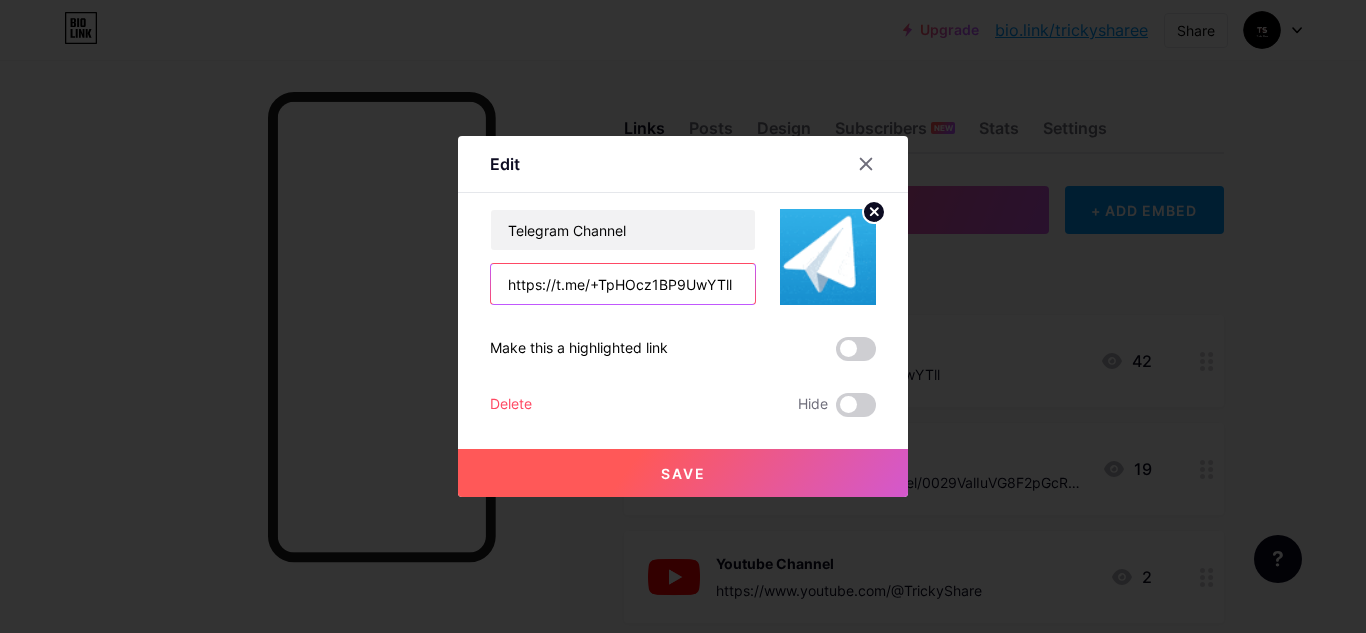 click on "https://t.me/+TpHOcz1BP9UwYTll" at bounding box center (623, 284) 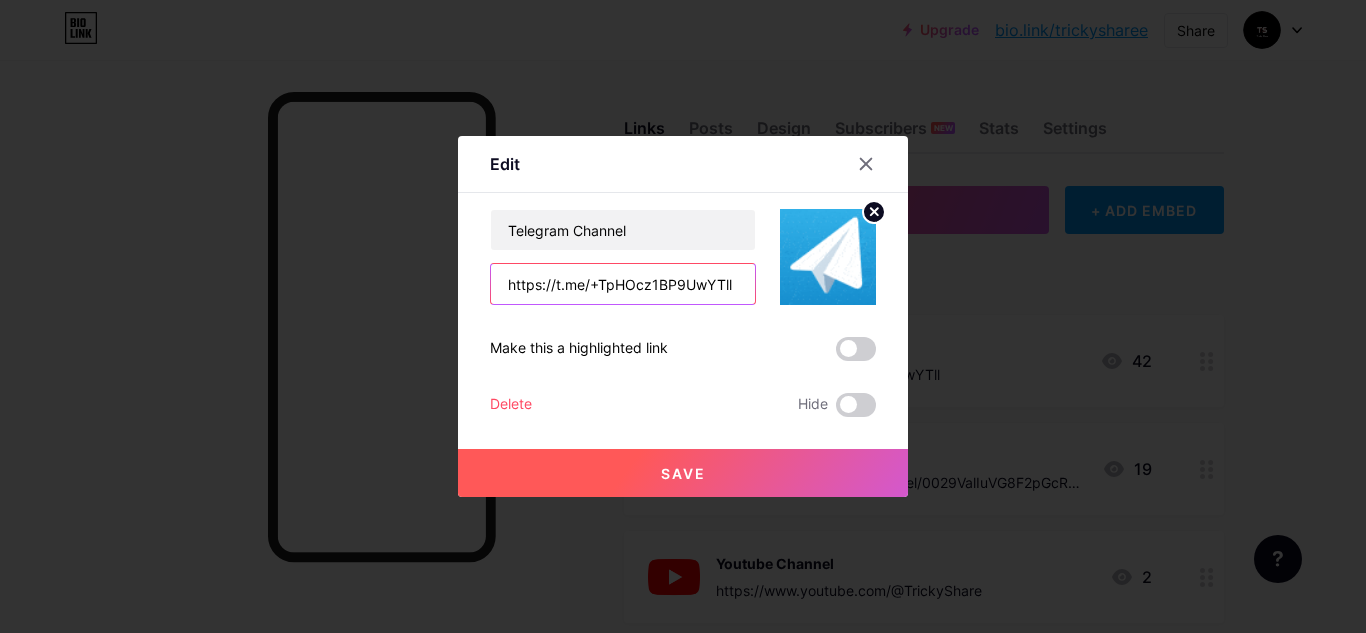 click on "https://t.me/+TpHOcz1BP9UwYTll" at bounding box center (623, 284) 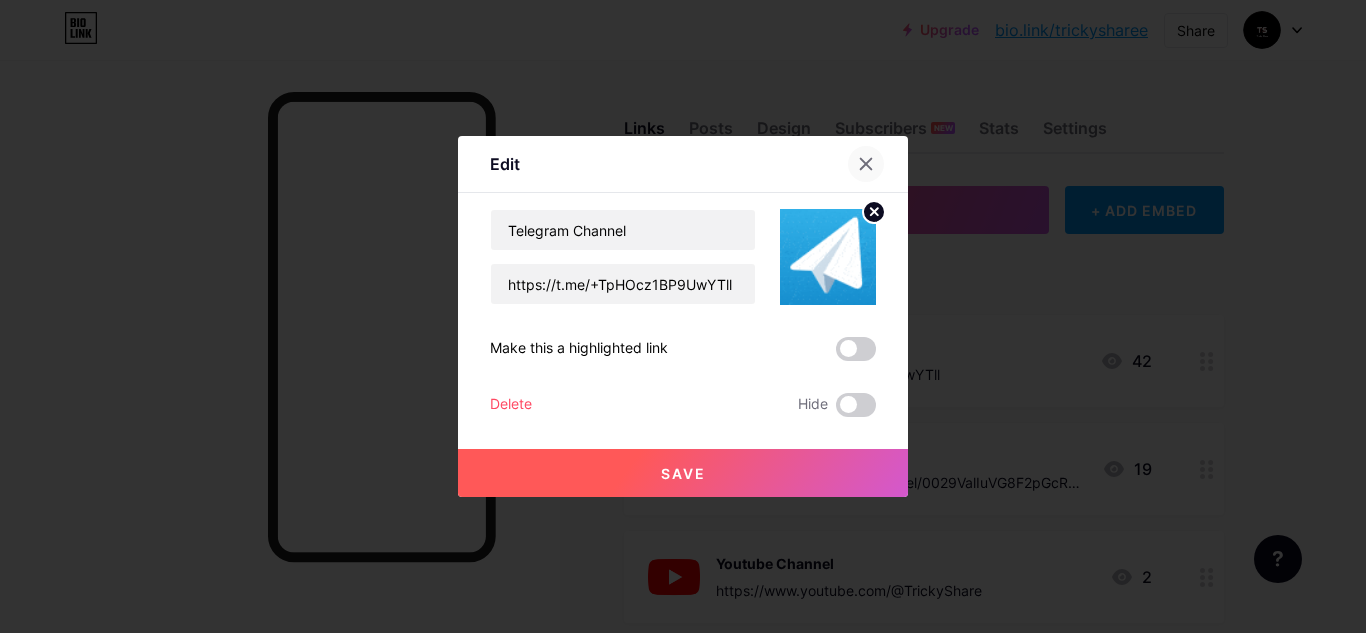 click at bounding box center [866, 164] 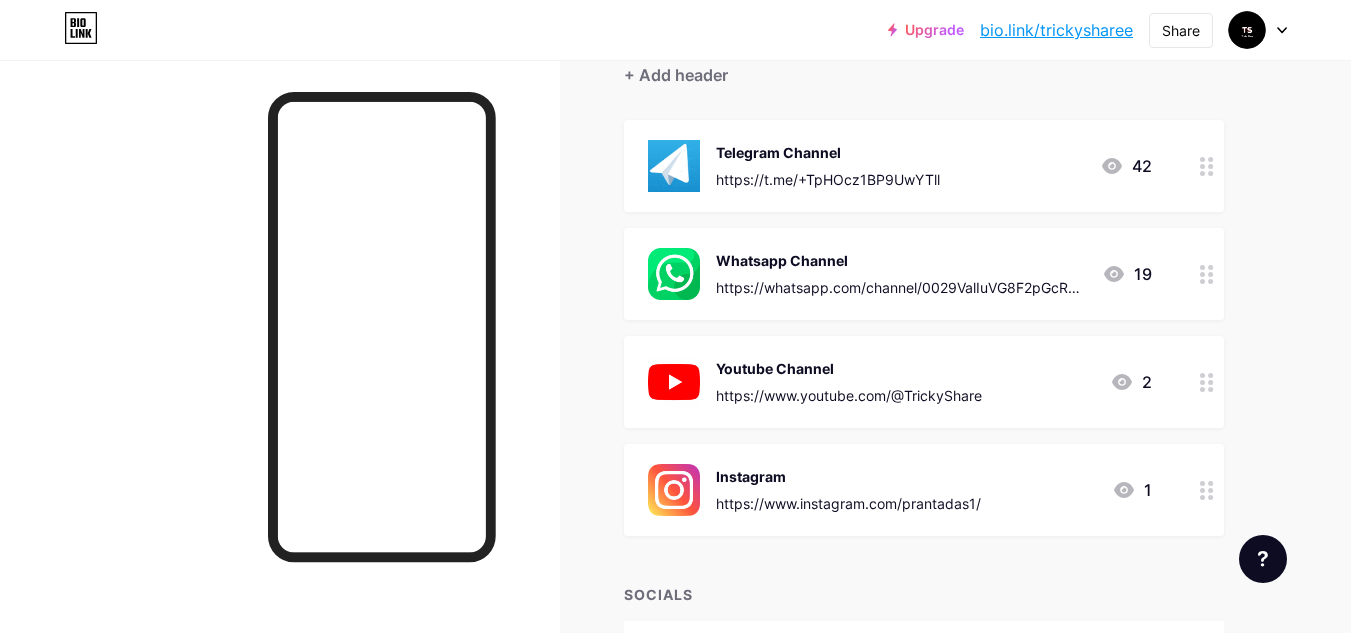 scroll, scrollTop: 0, scrollLeft: 0, axis: both 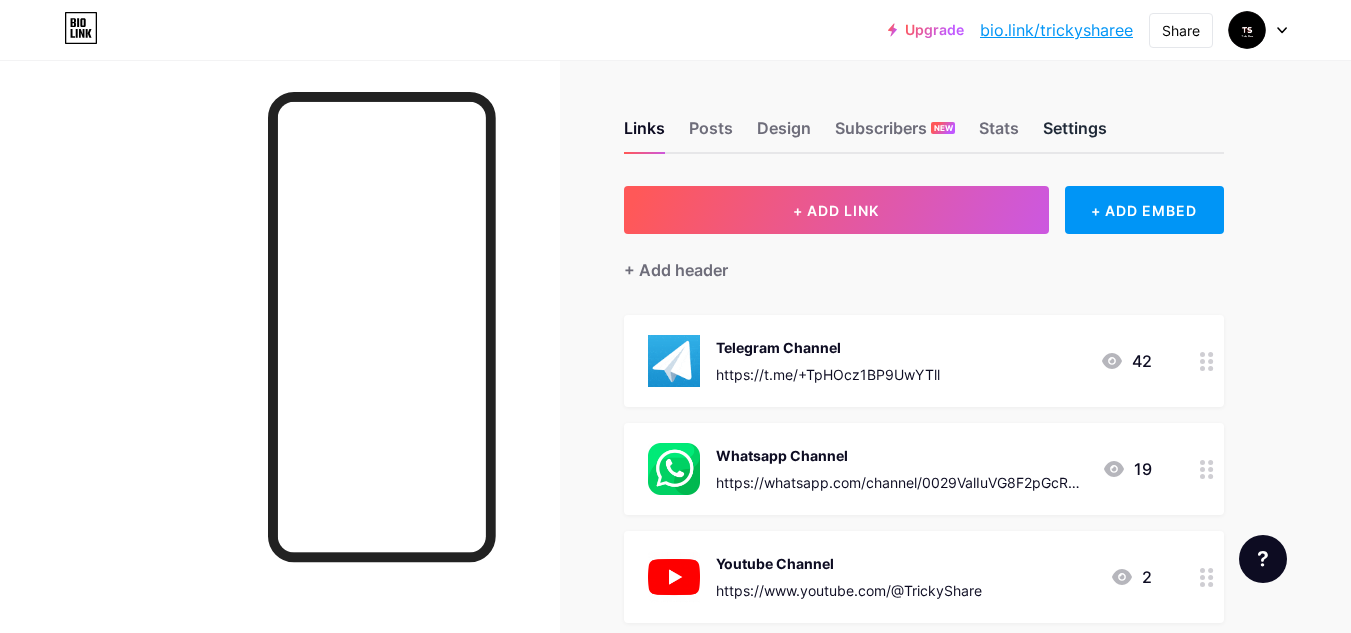 click on "Settings" at bounding box center [1075, 134] 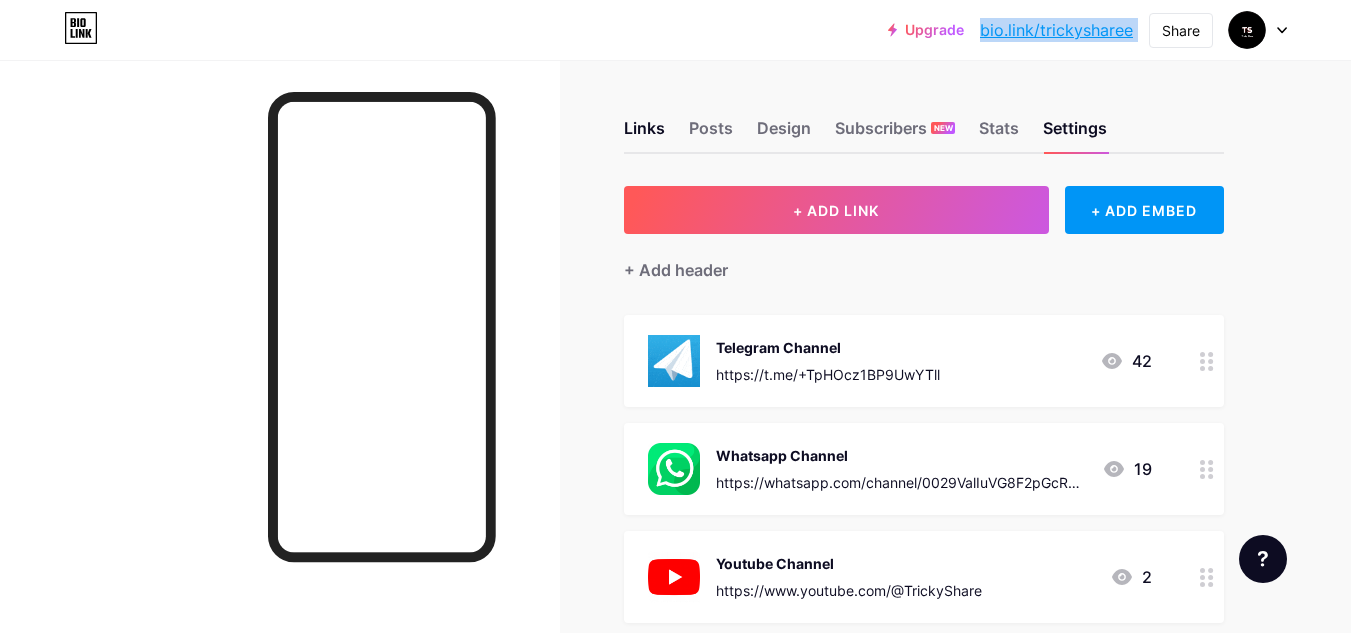drag, startPoint x: 1141, startPoint y: 29, endPoint x: 982, endPoint y: 31, distance: 159.01257 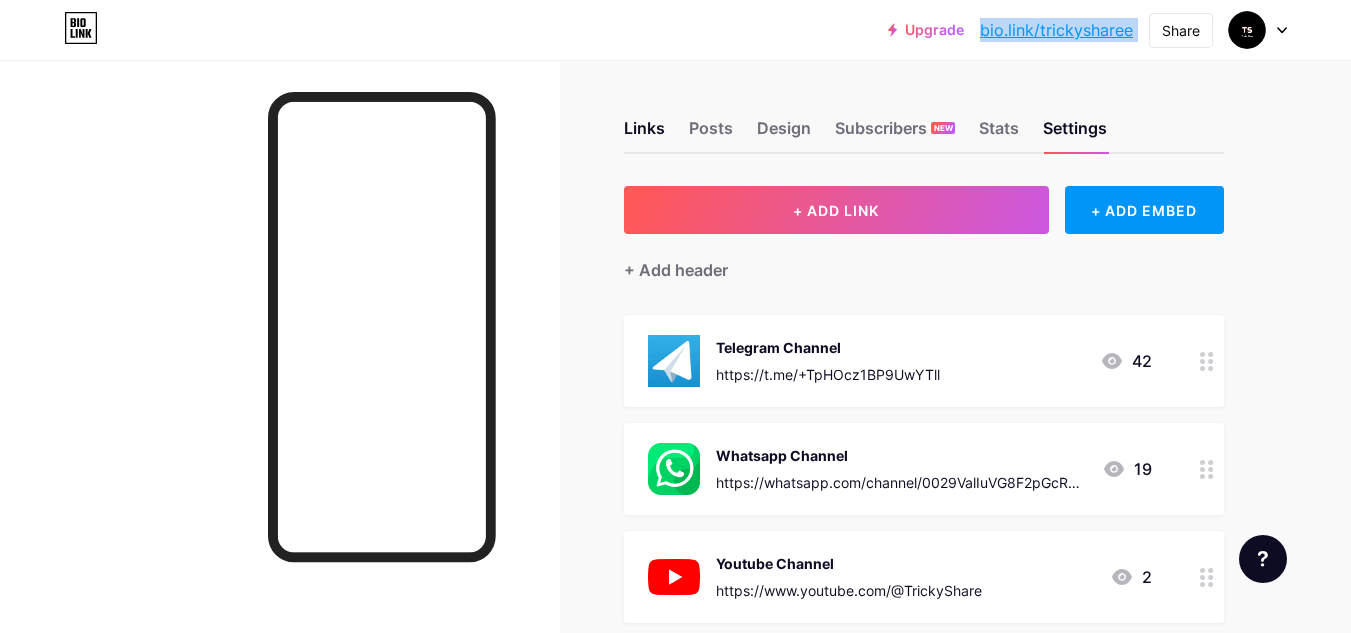 click on "Upgrade   bio.link/tricky...   bio.link/trickysharee   Share               Switch accounts     Tricky Share   bio.link/trickysharee       + Add a new page        Account settings   Logout" at bounding box center (1087, 30) 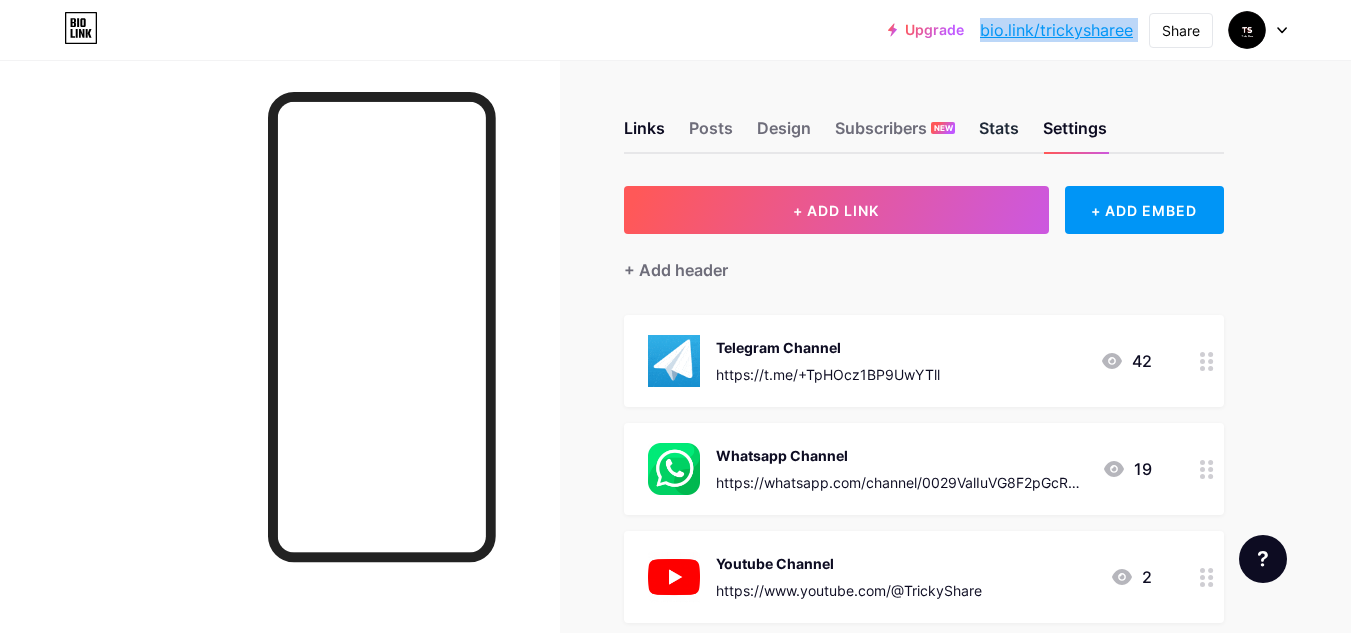 copy on "bio.link/trickysharee   Share               Switch accounts     Tricky Share   bio.link/trickysharee       + Add a new page        Account settings   Logout" 